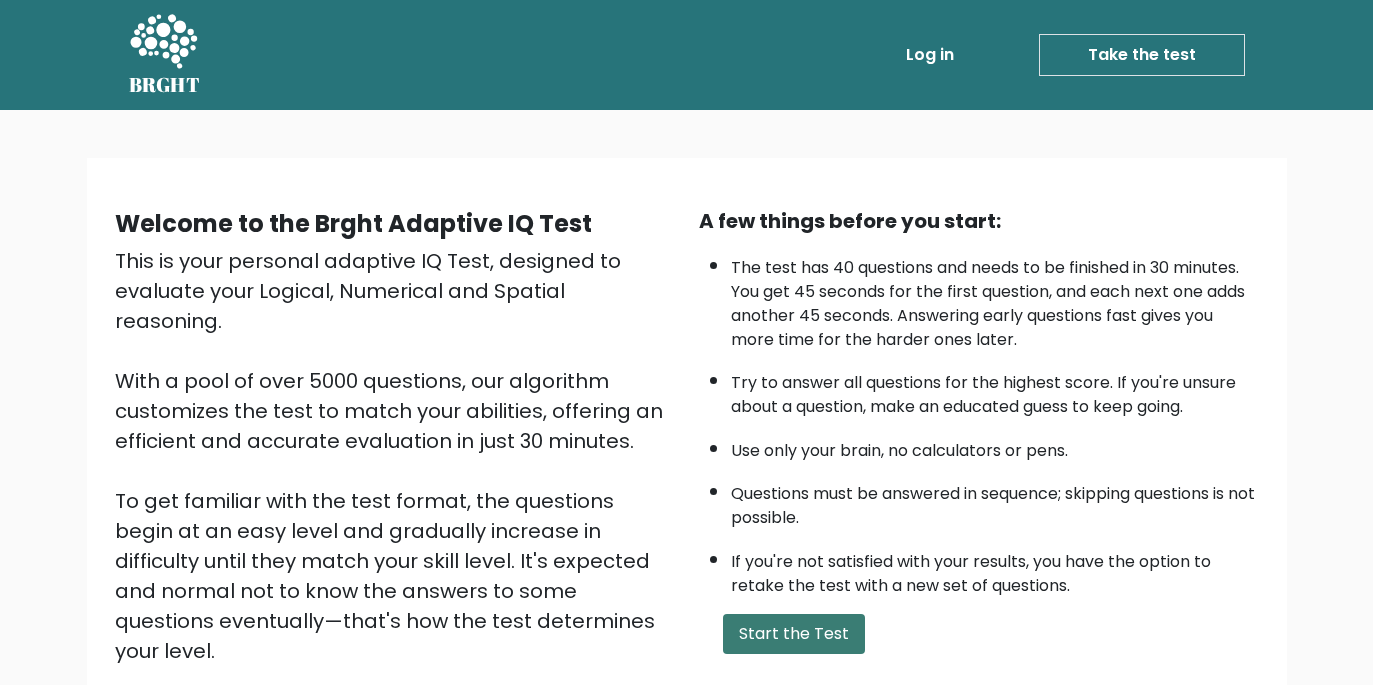 scroll, scrollTop: 0, scrollLeft: 0, axis: both 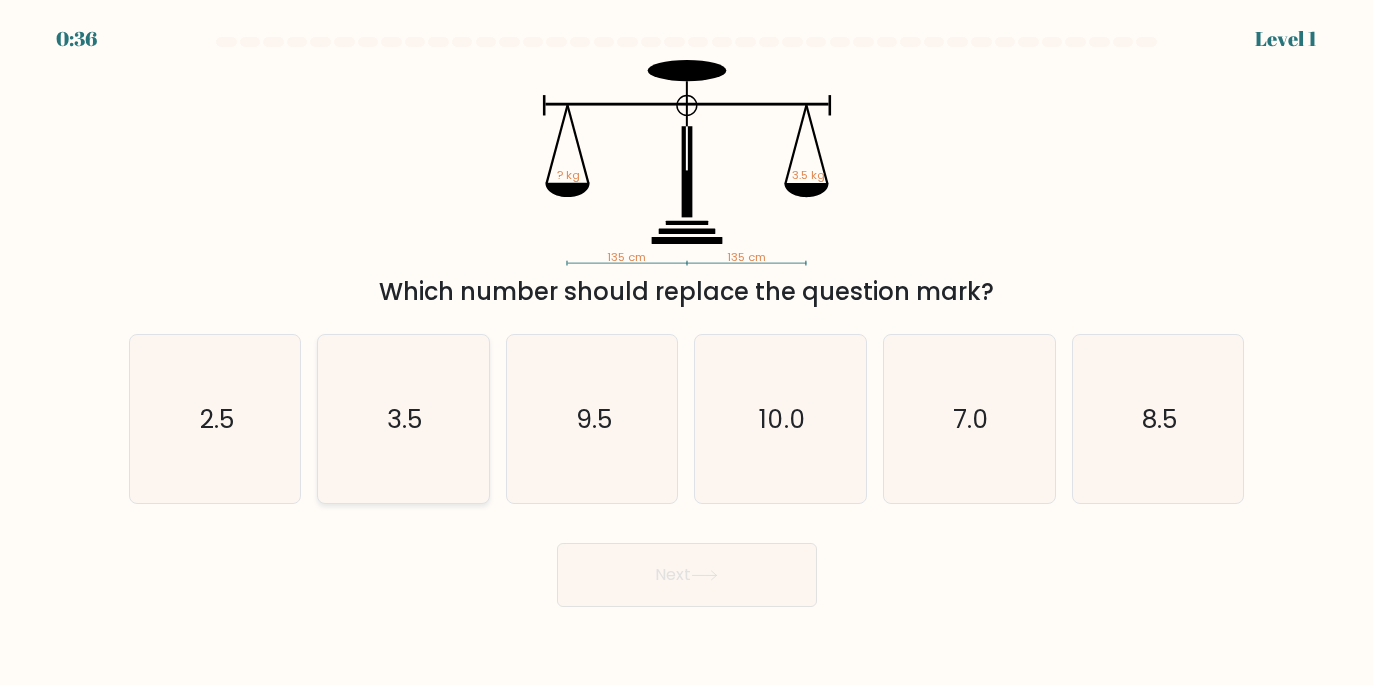 click on "3.5" 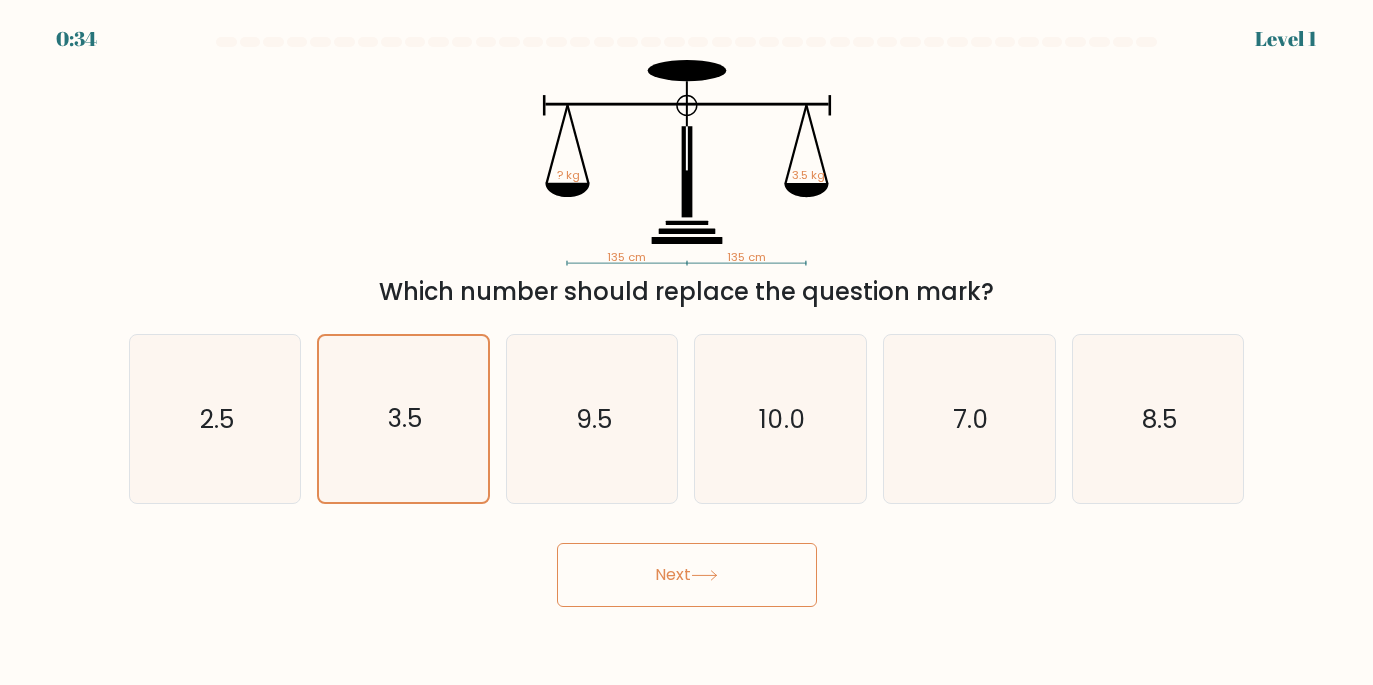 click on "Next" at bounding box center (687, 575) 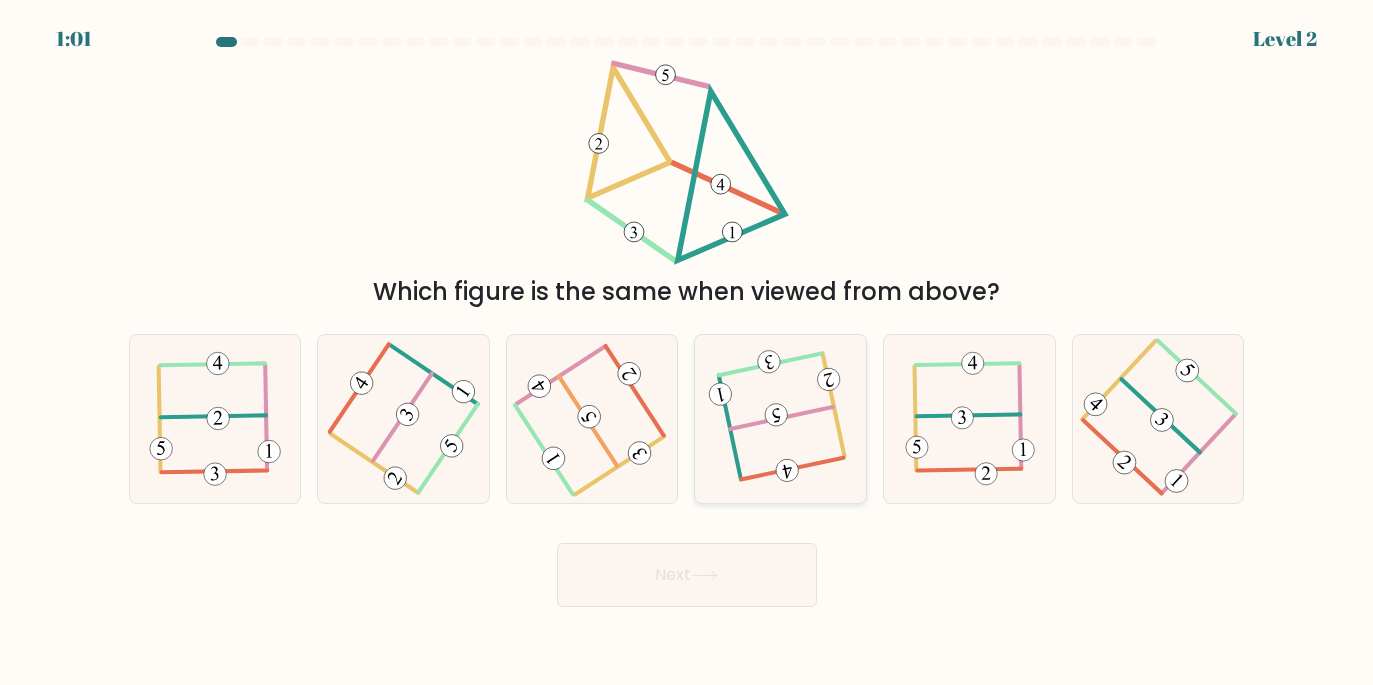 click 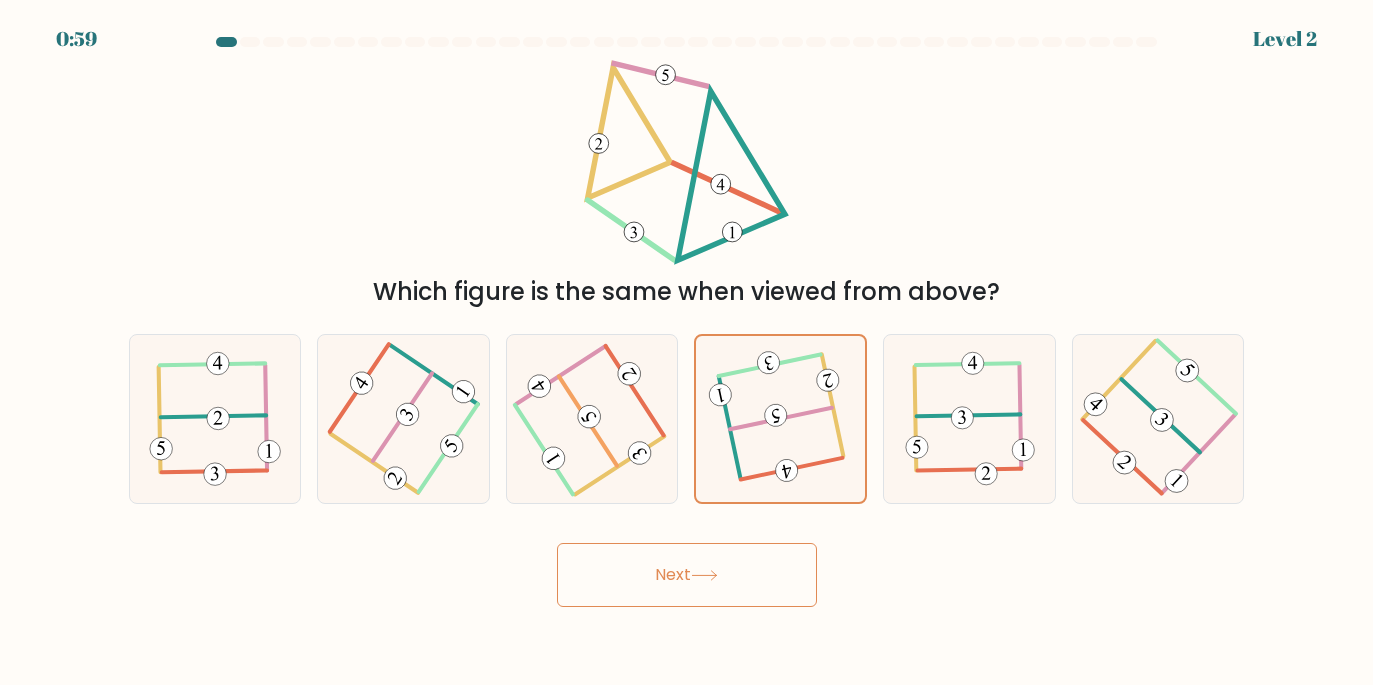 click on "Next" at bounding box center (687, 575) 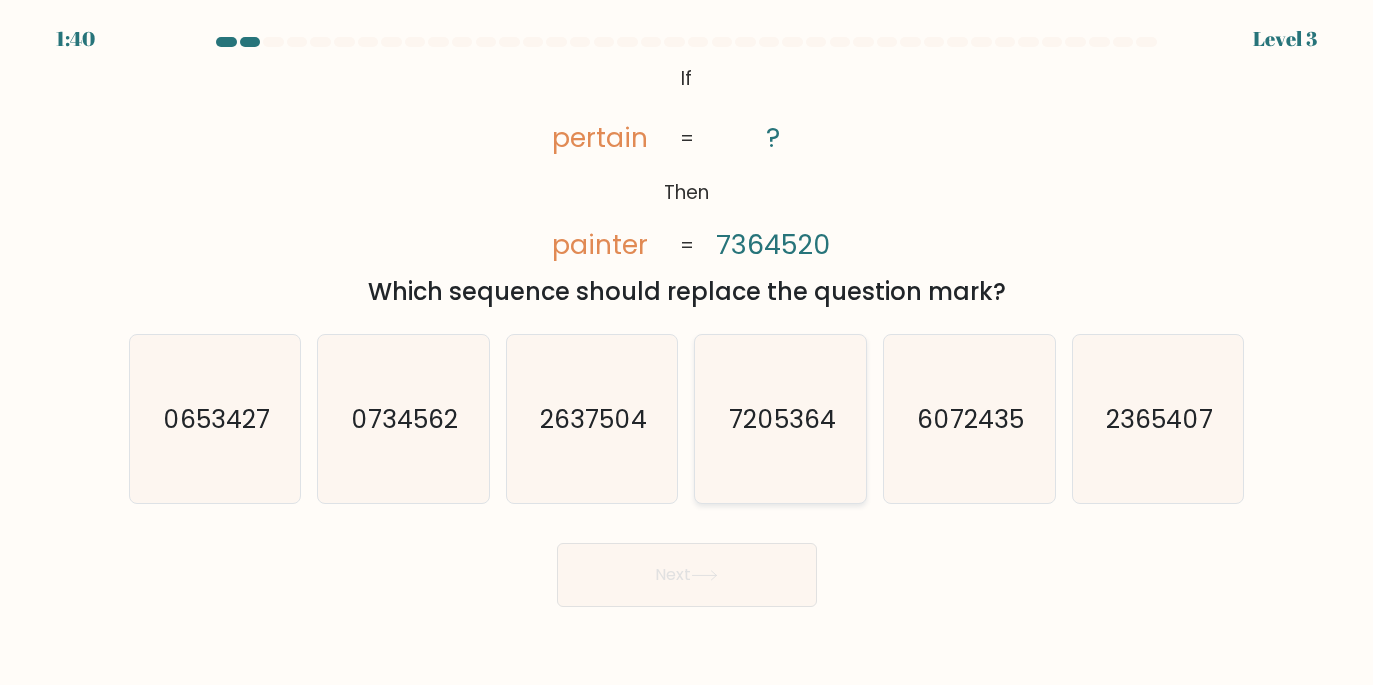 click on "7205364" 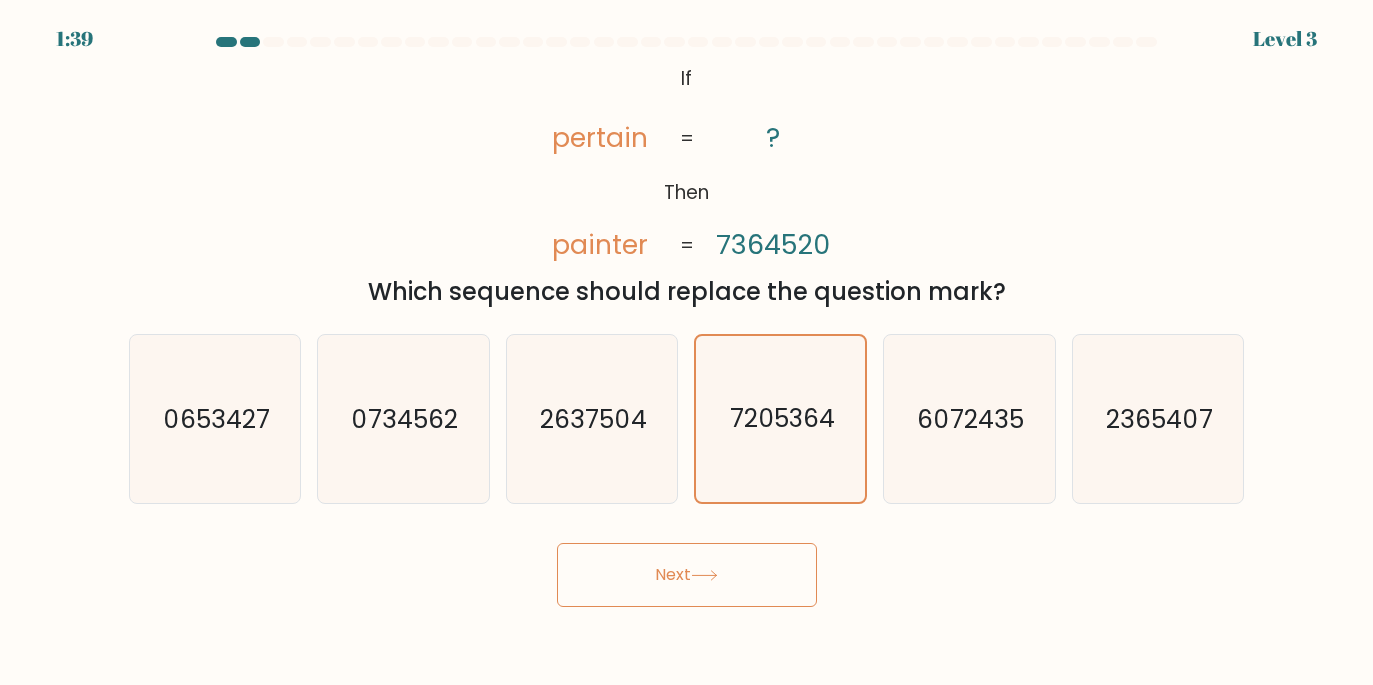 click on "Next" at bounding box center (687, 575) 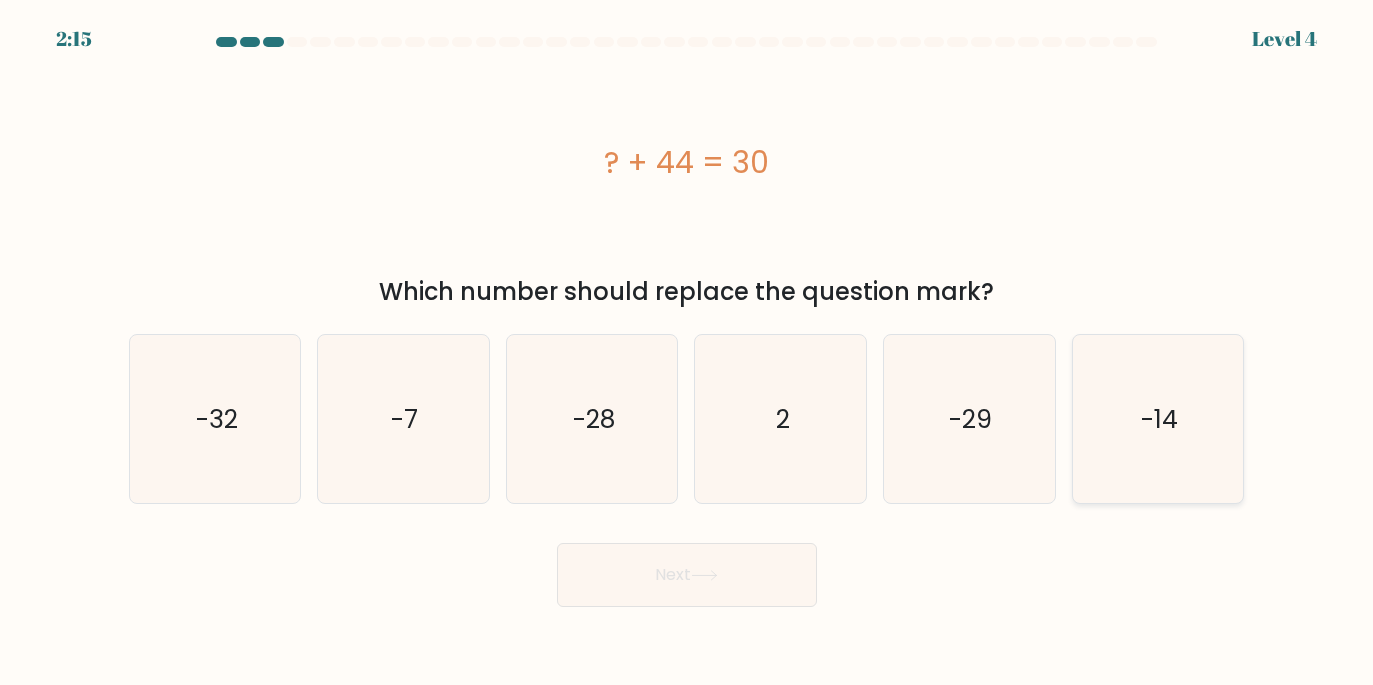 click on "-14" 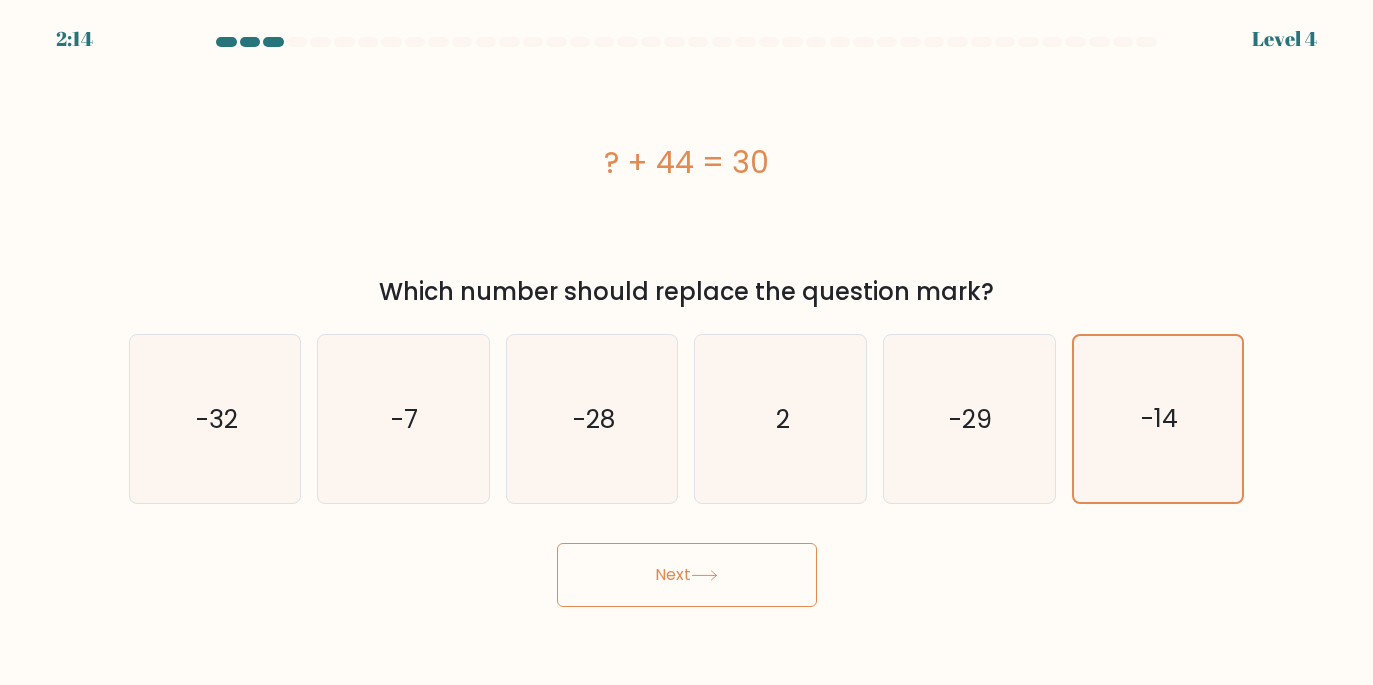 click on "Next" at bounding box center (687, 575) 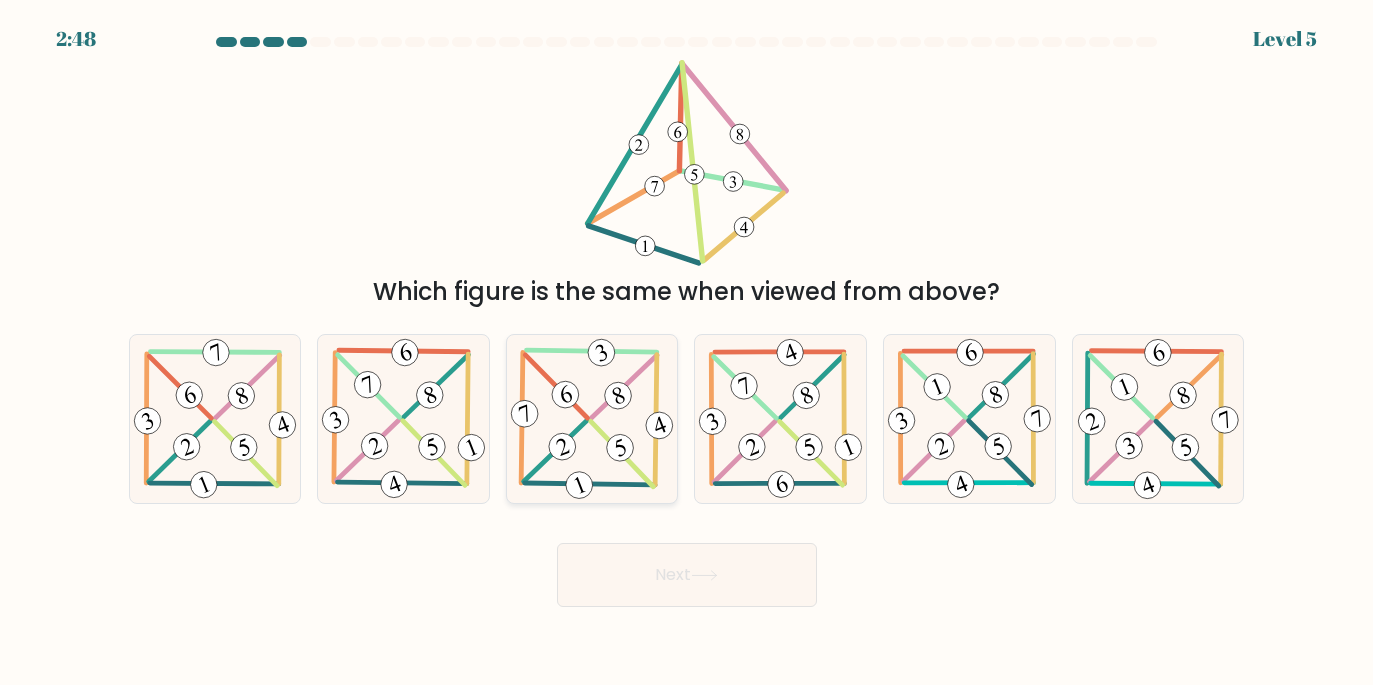 click 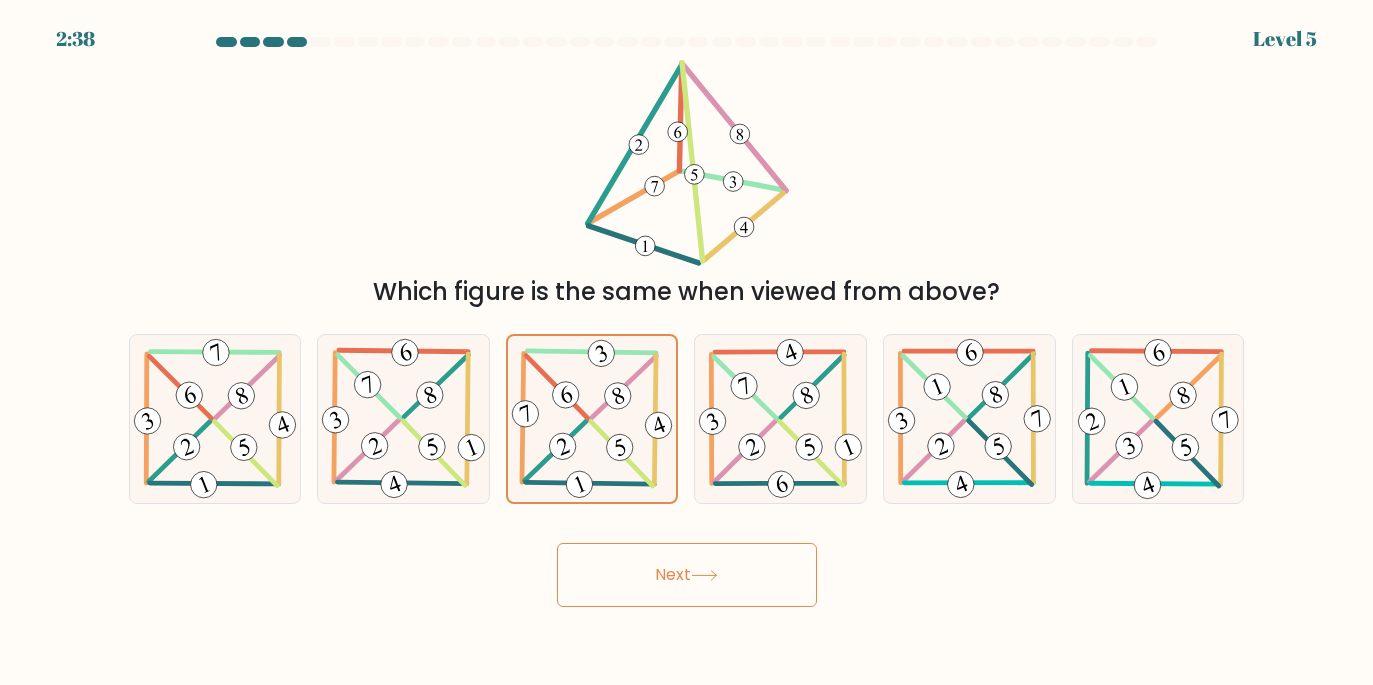 click on "Next" at bounding box center [687, 575] 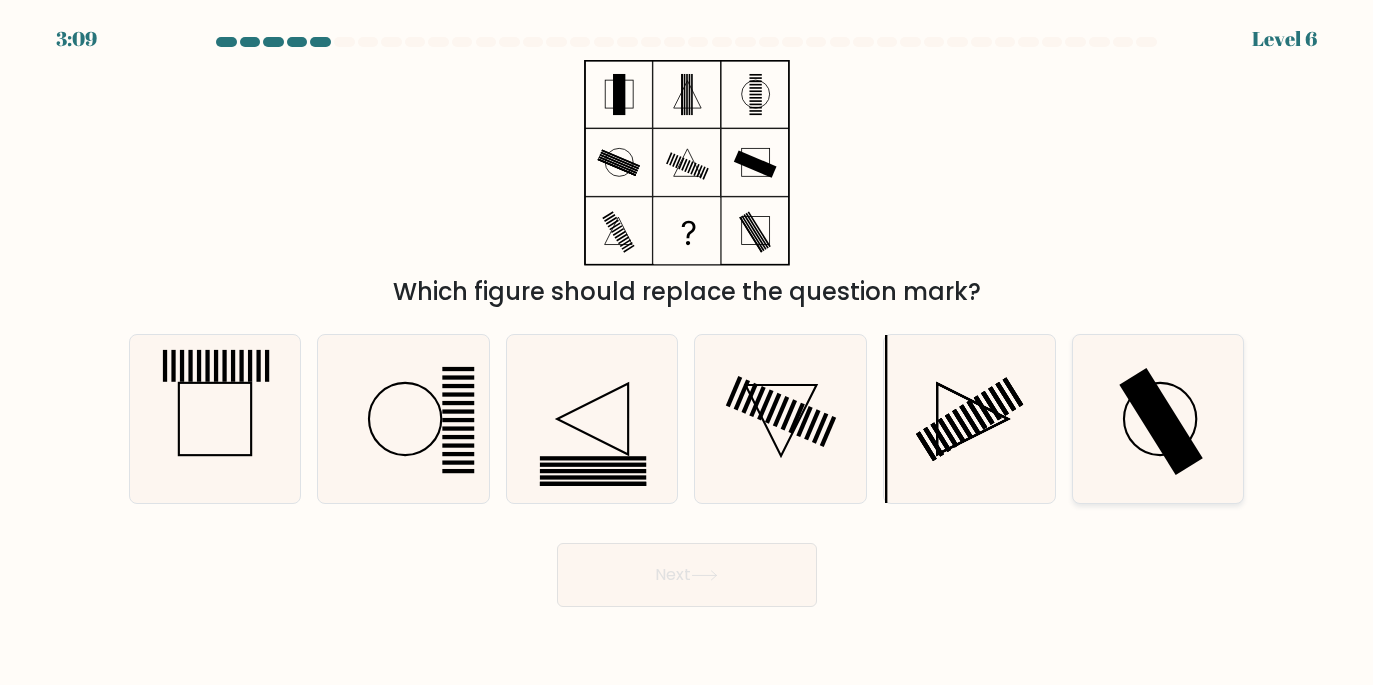 click 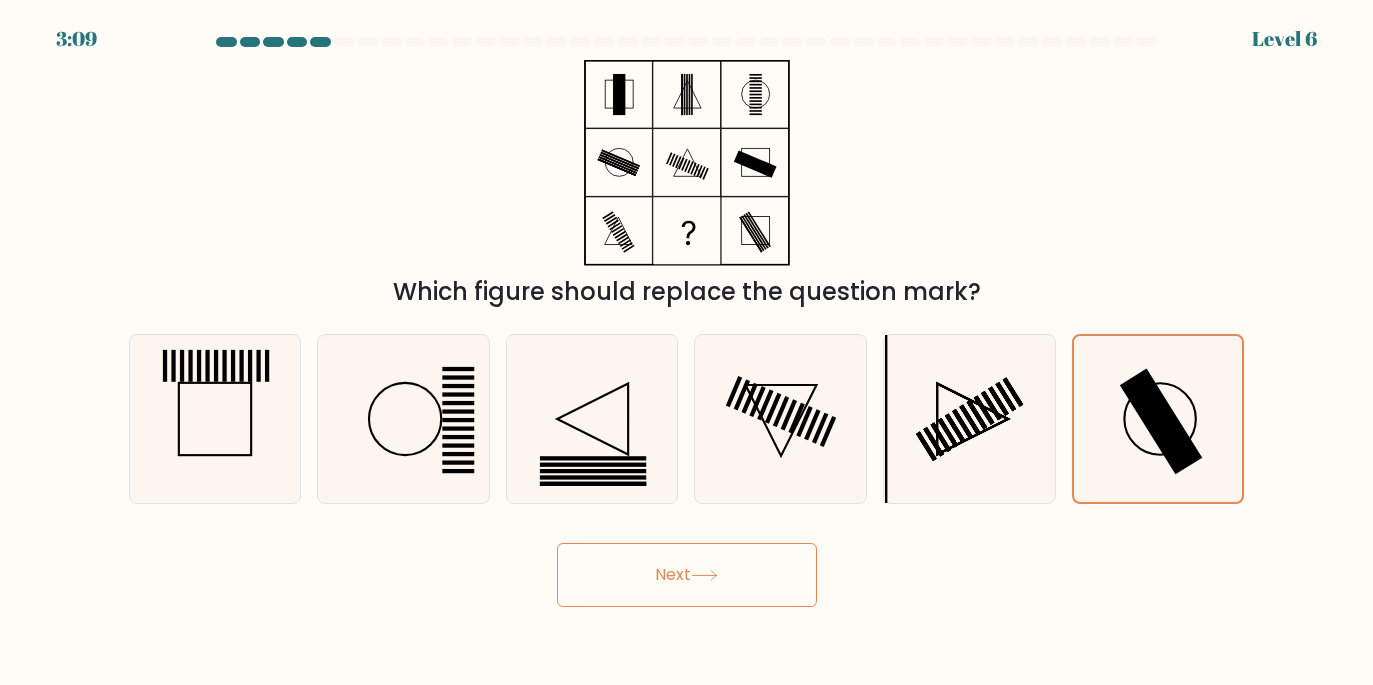 click on "Next" at bounding box center [687, 575] 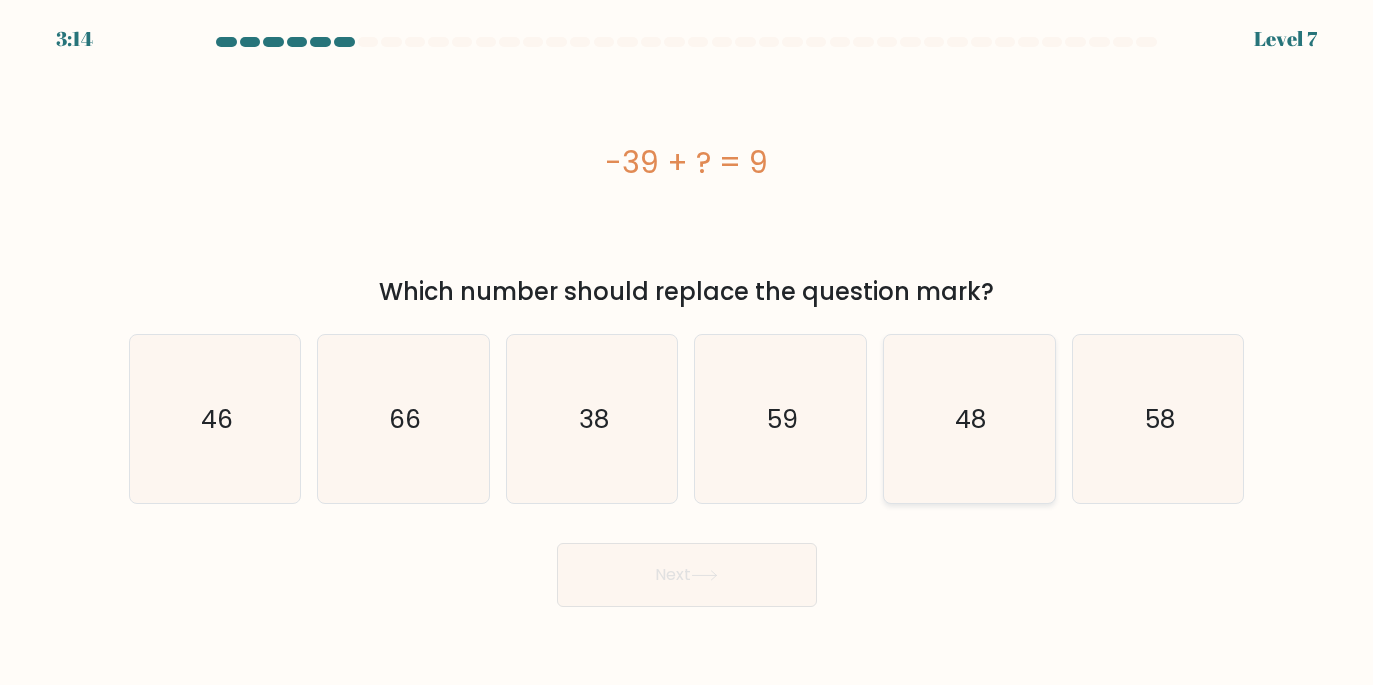 click on "48" 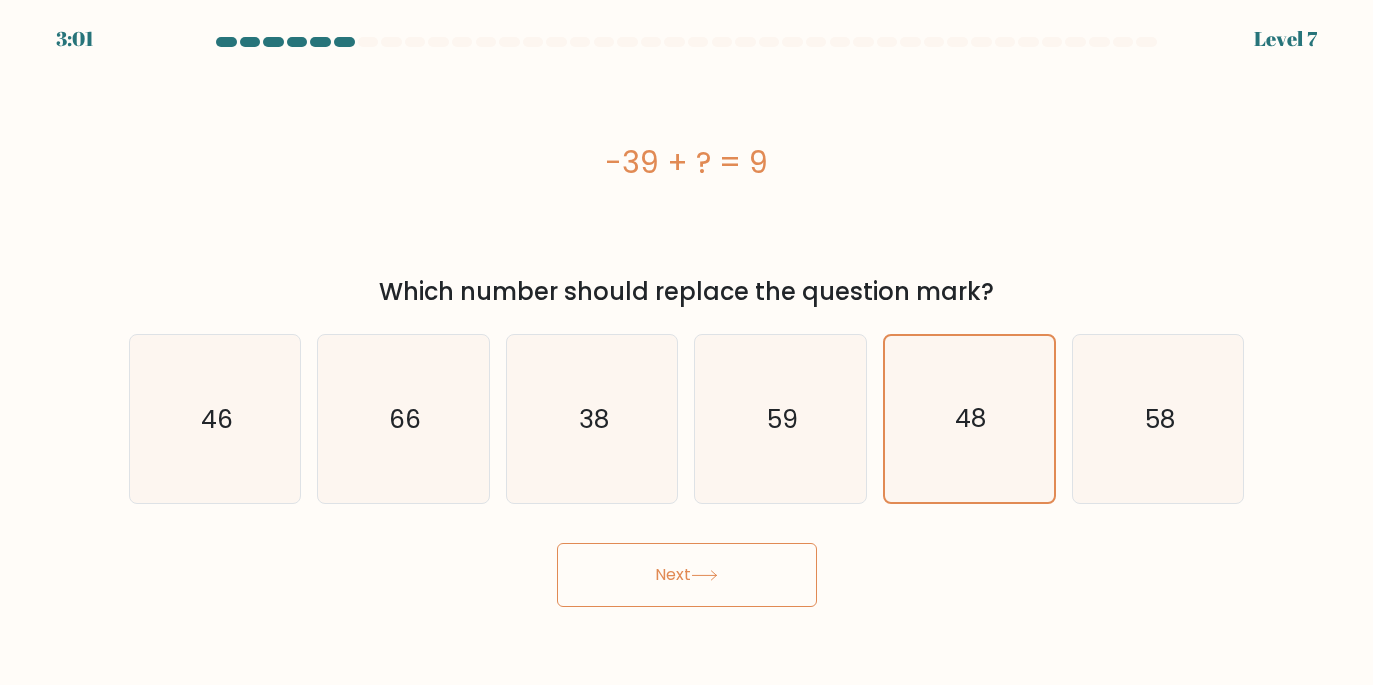 click on "Next" at bounding box center (687, 575) 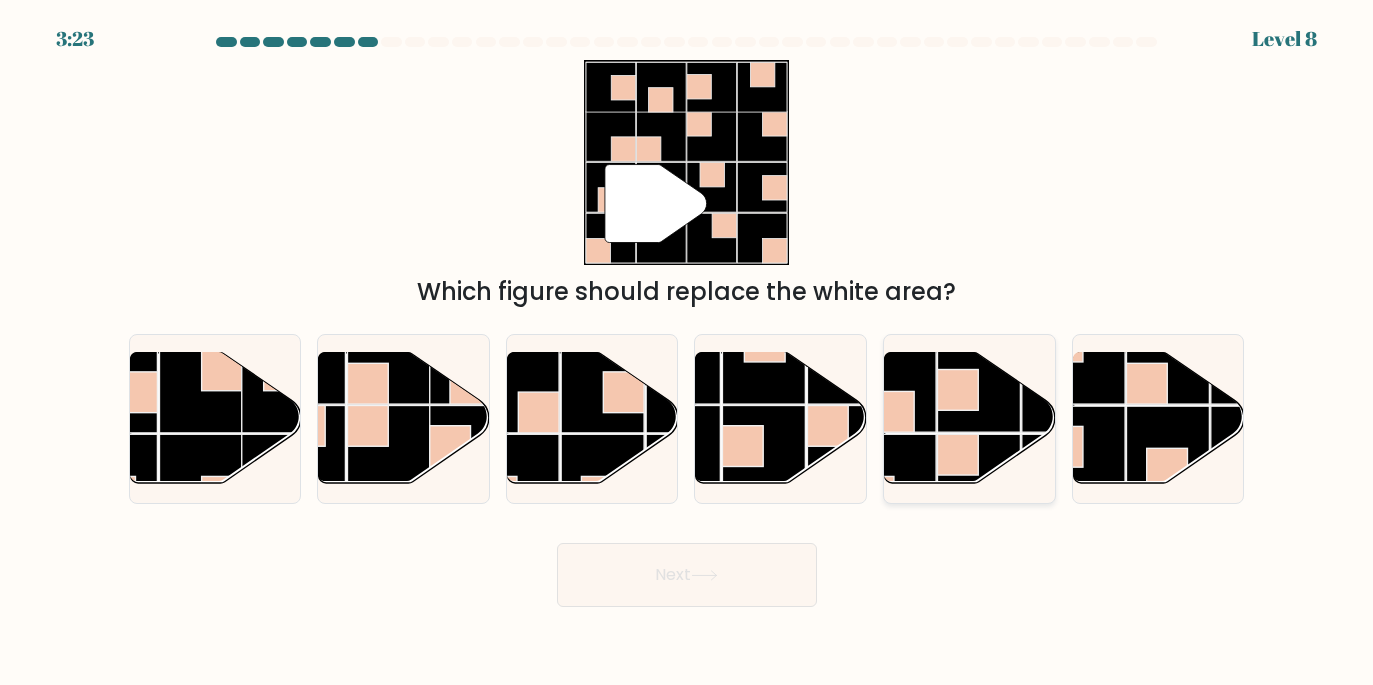 click 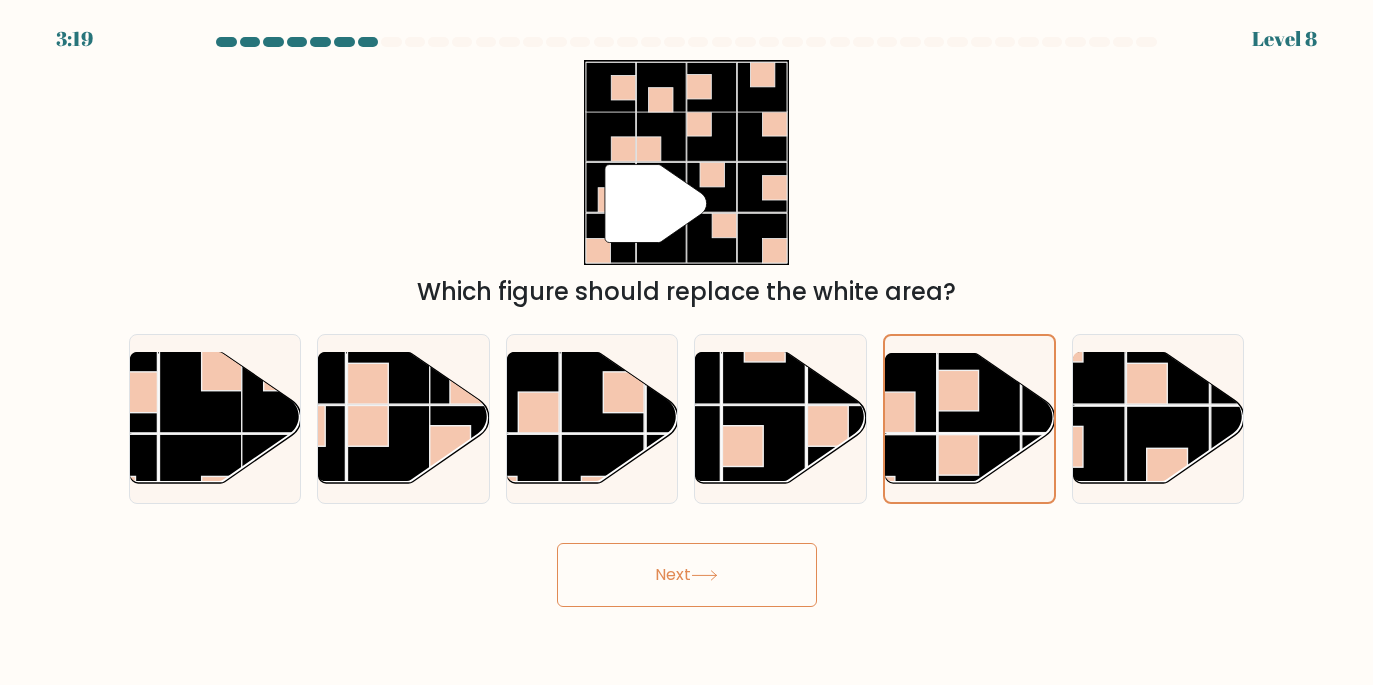 click on "Next" at bounding box center (687, 575) 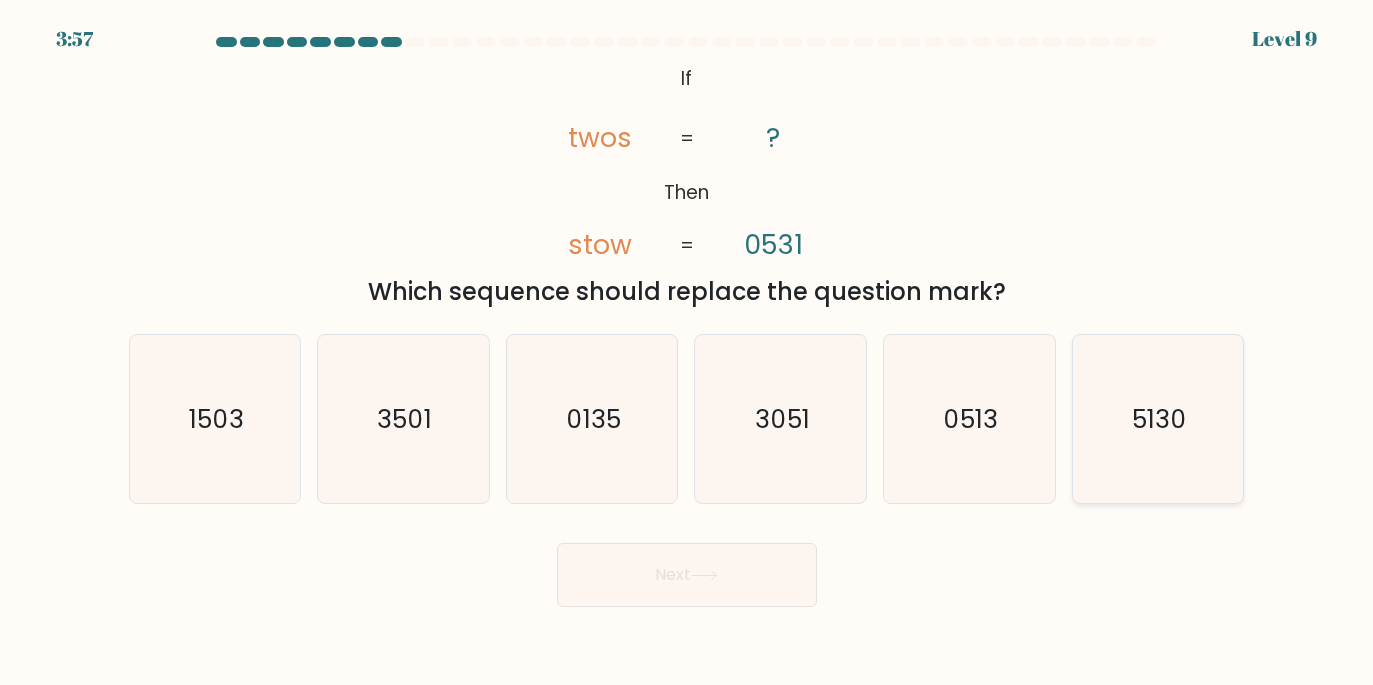 click on "5130" 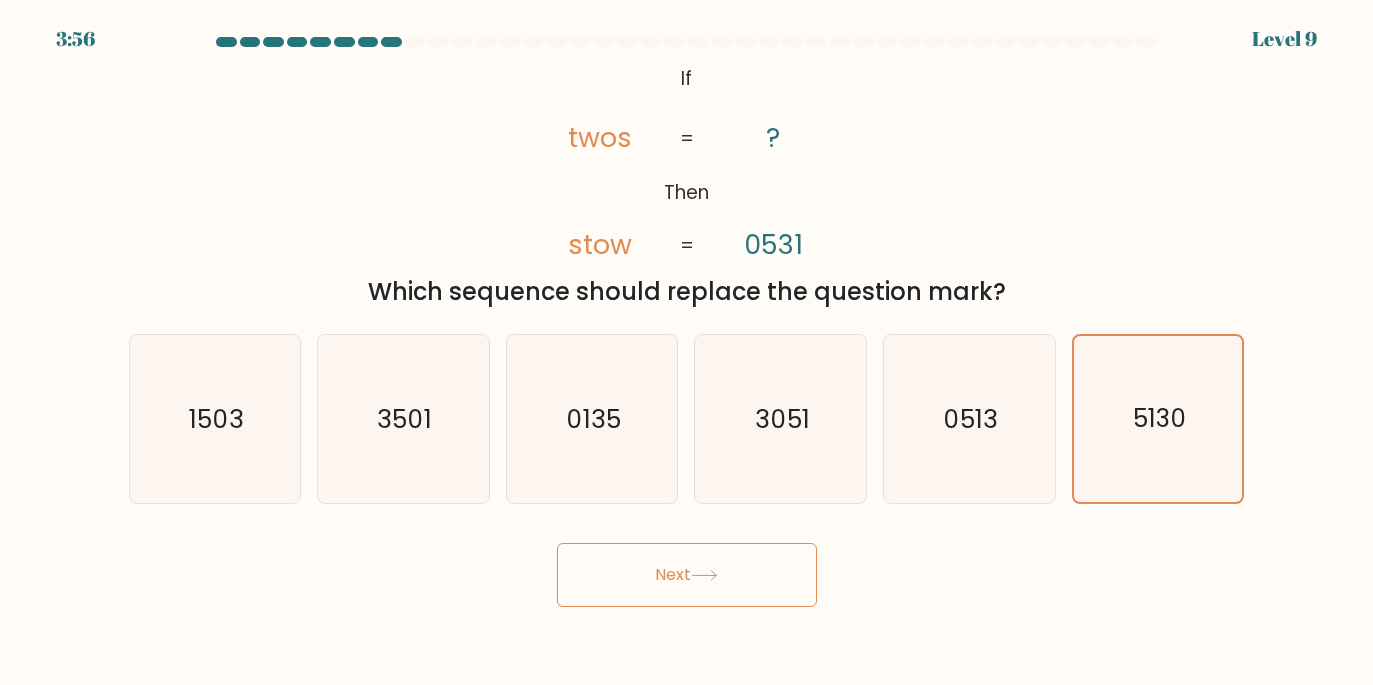 click on "Next" at bounding box center [687, 575] 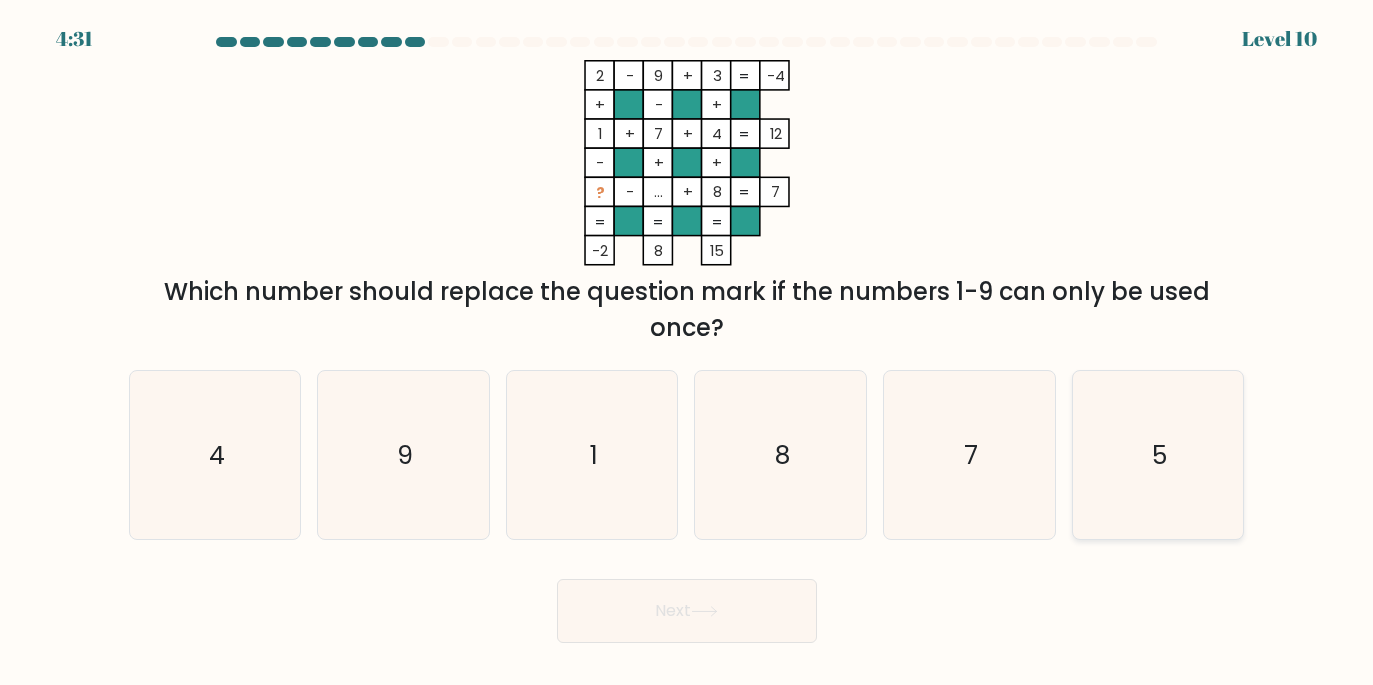 click on "5" 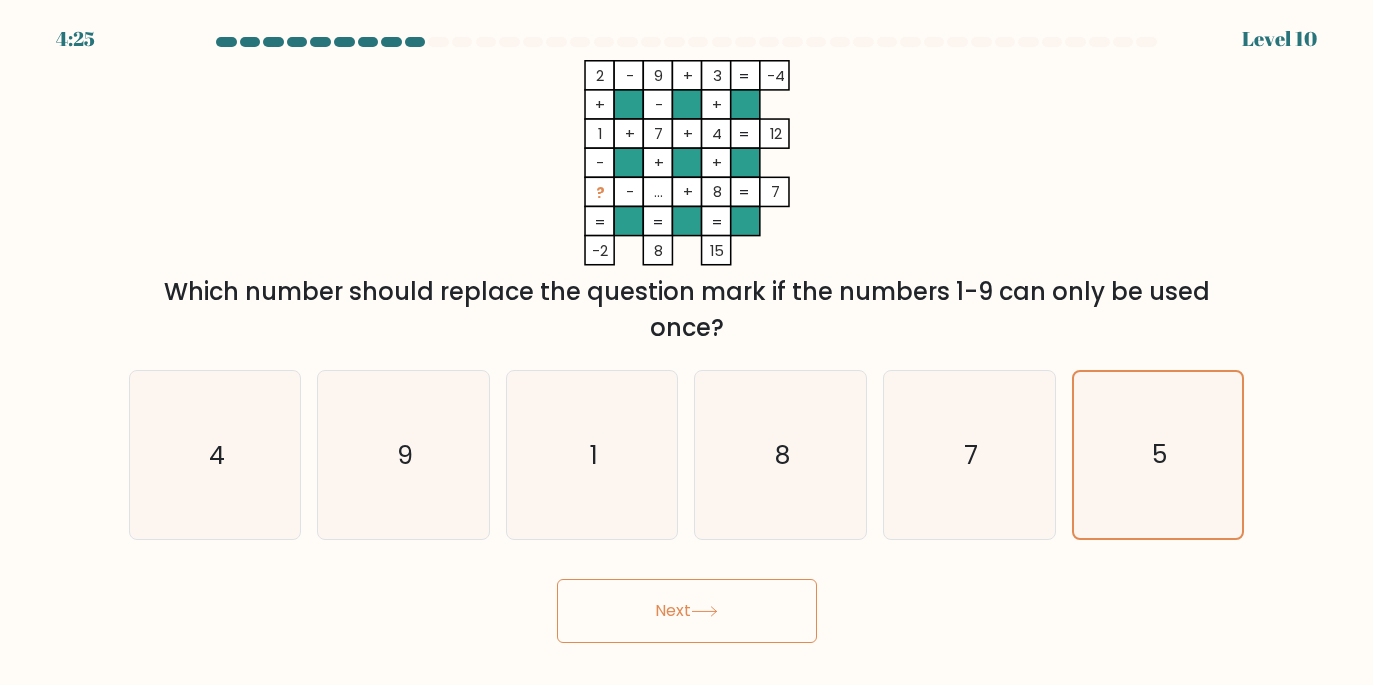 click on "Next" at bounding box center [687, 611] 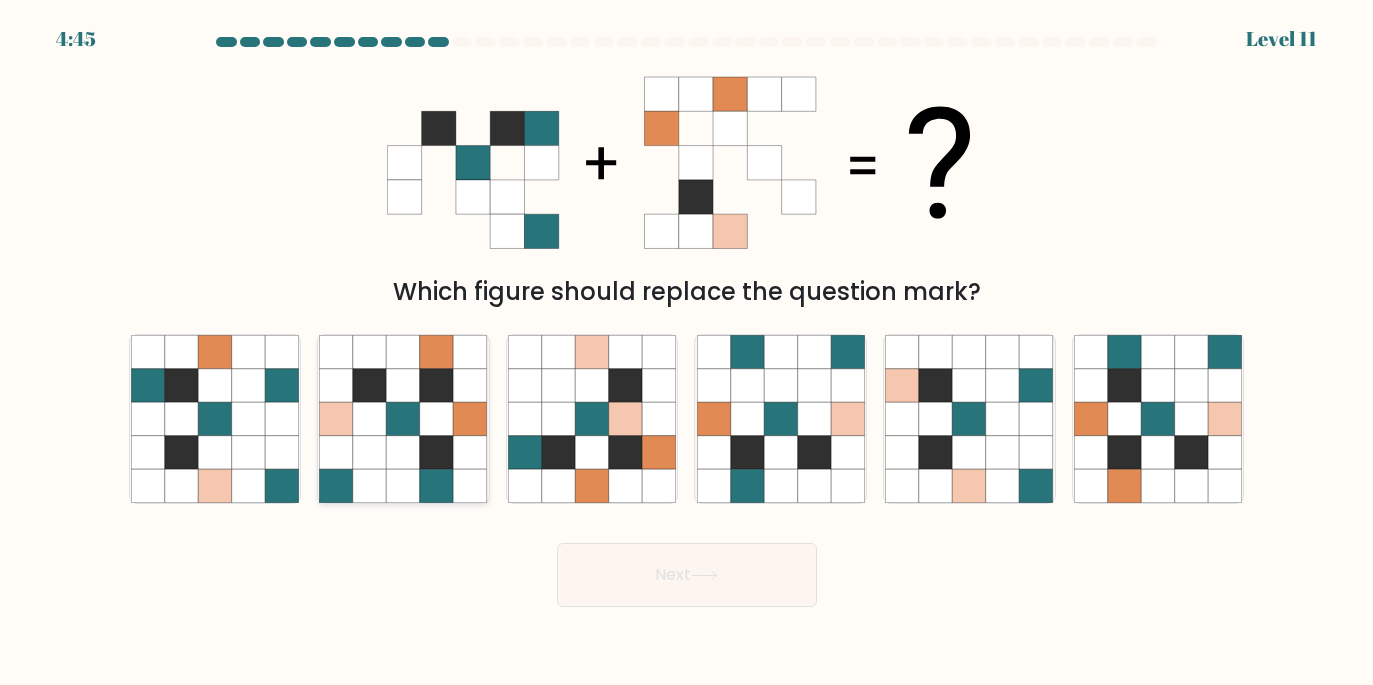 click 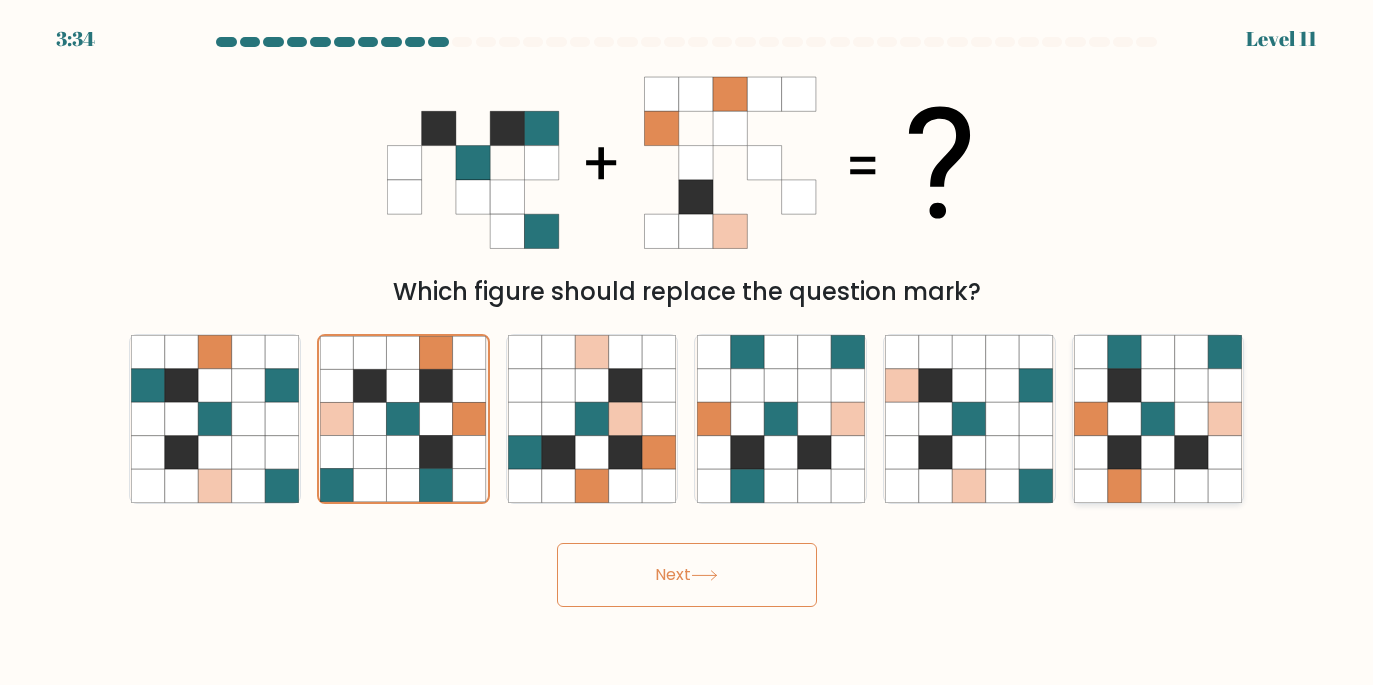 click 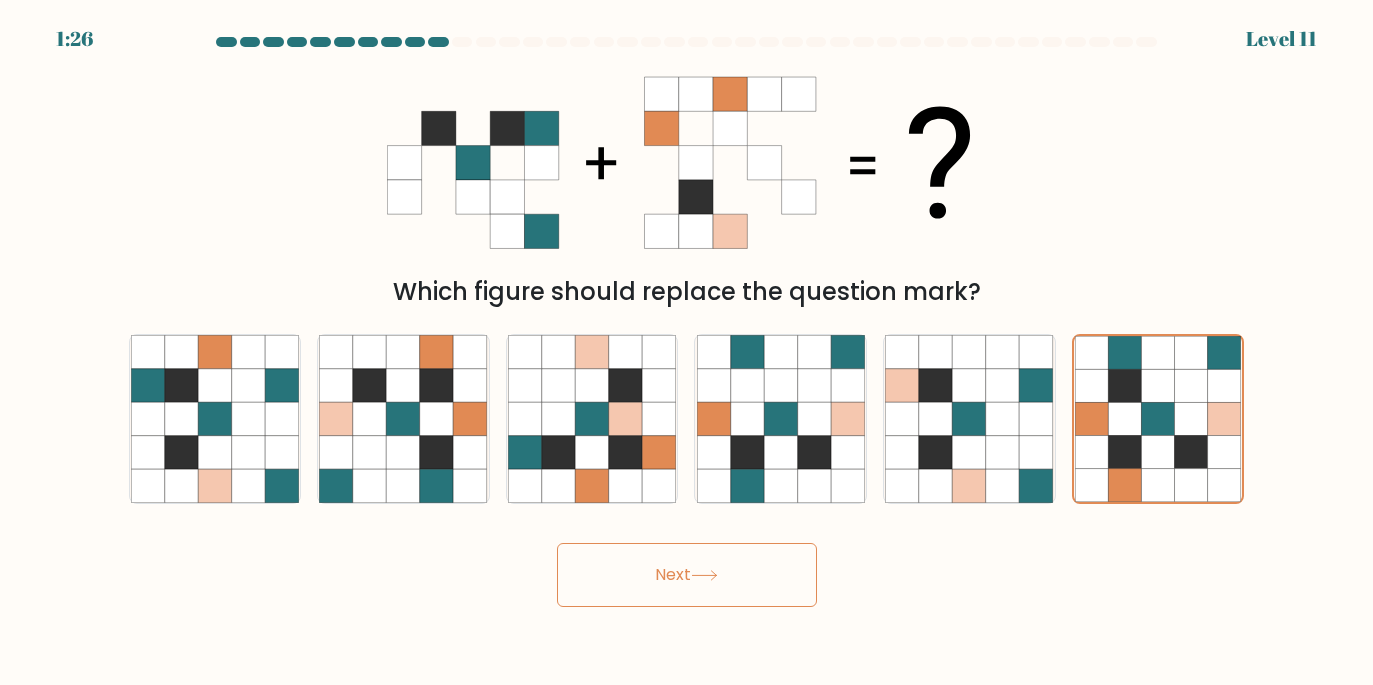 click on "Next" at bounding box center (687, 575) 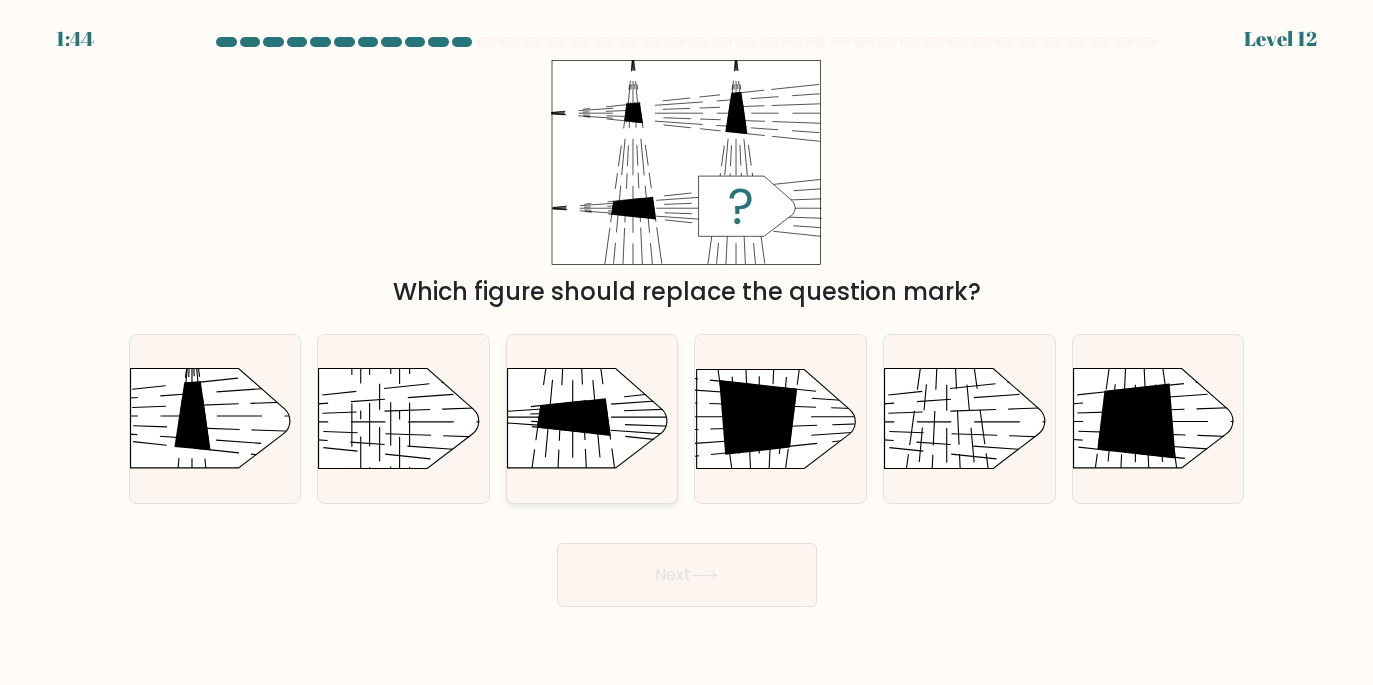 click 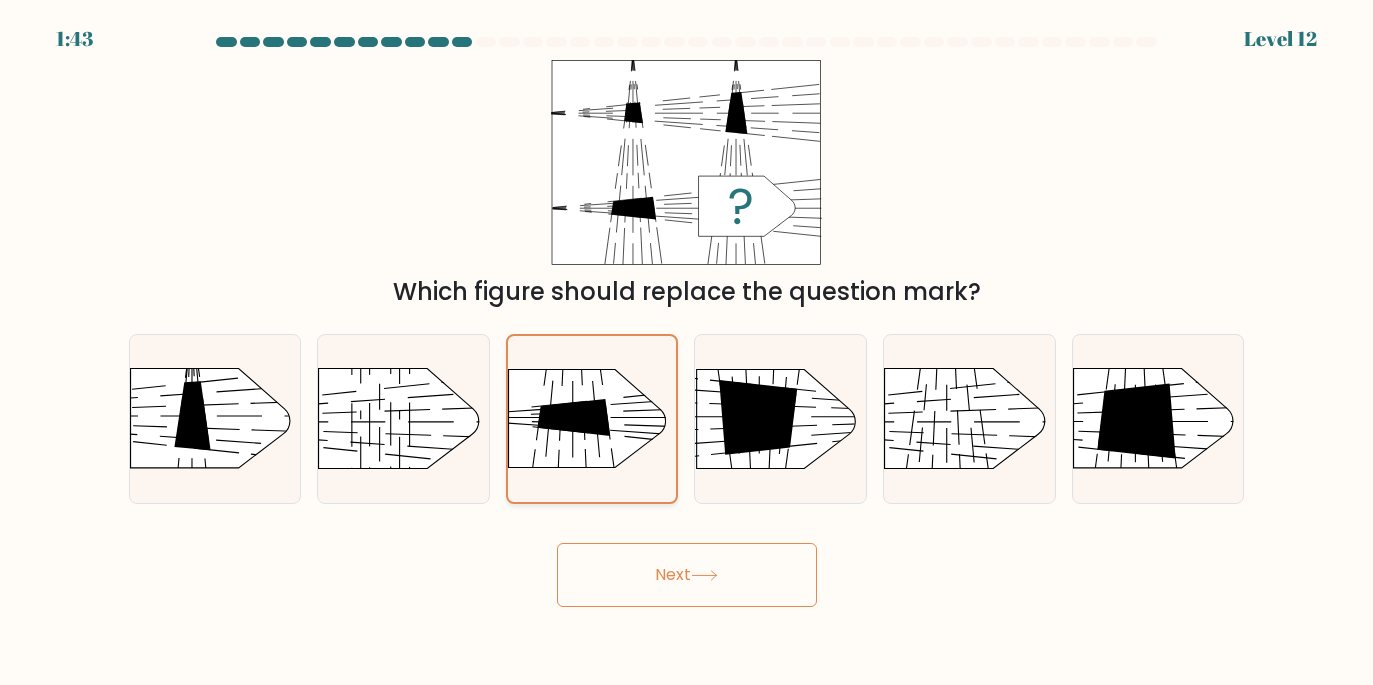 click 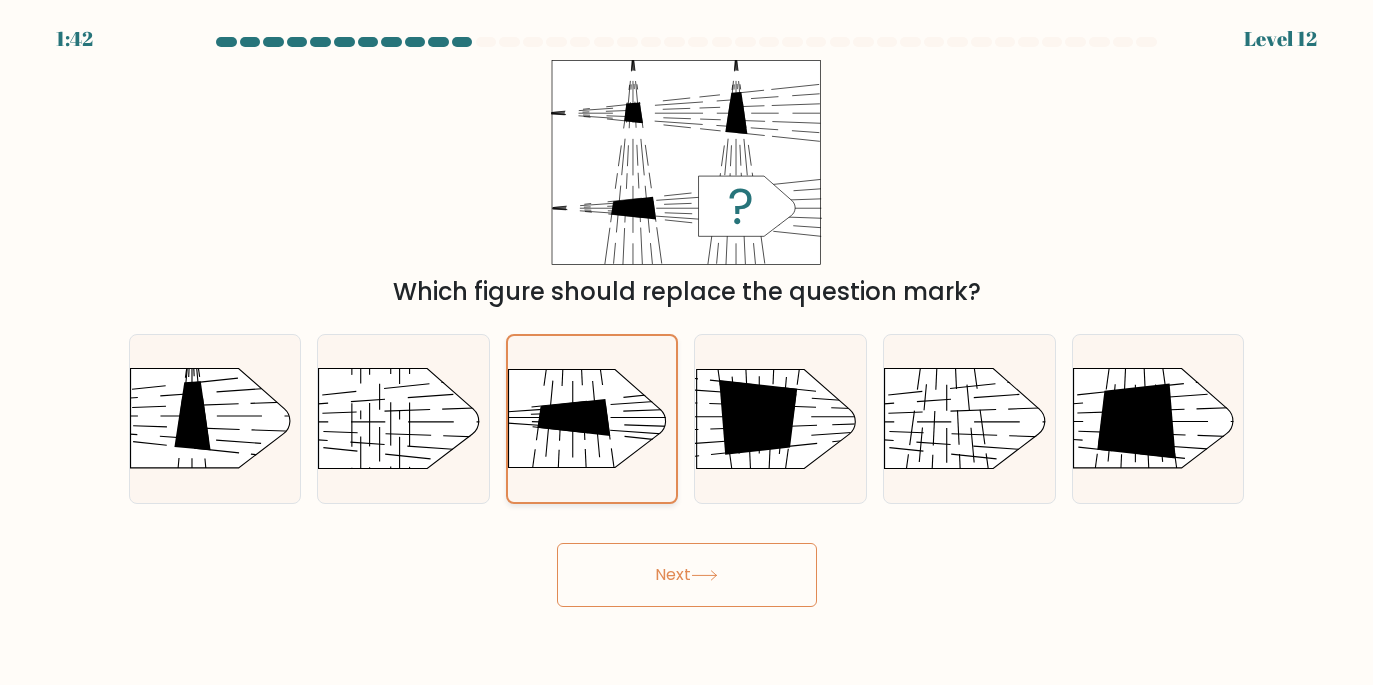 click 